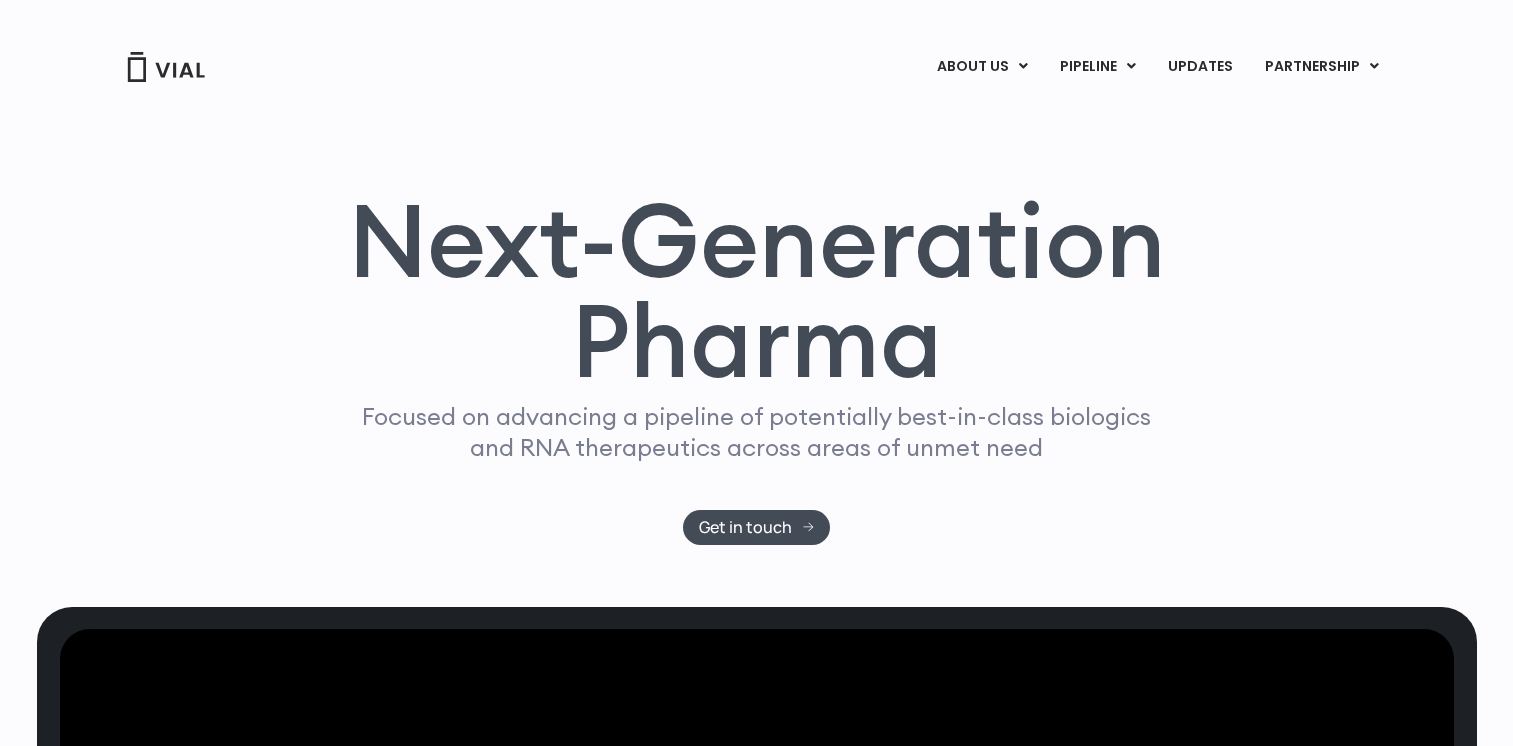 scroll, scrollTop: 0, scrollLeft: 0, axis: both 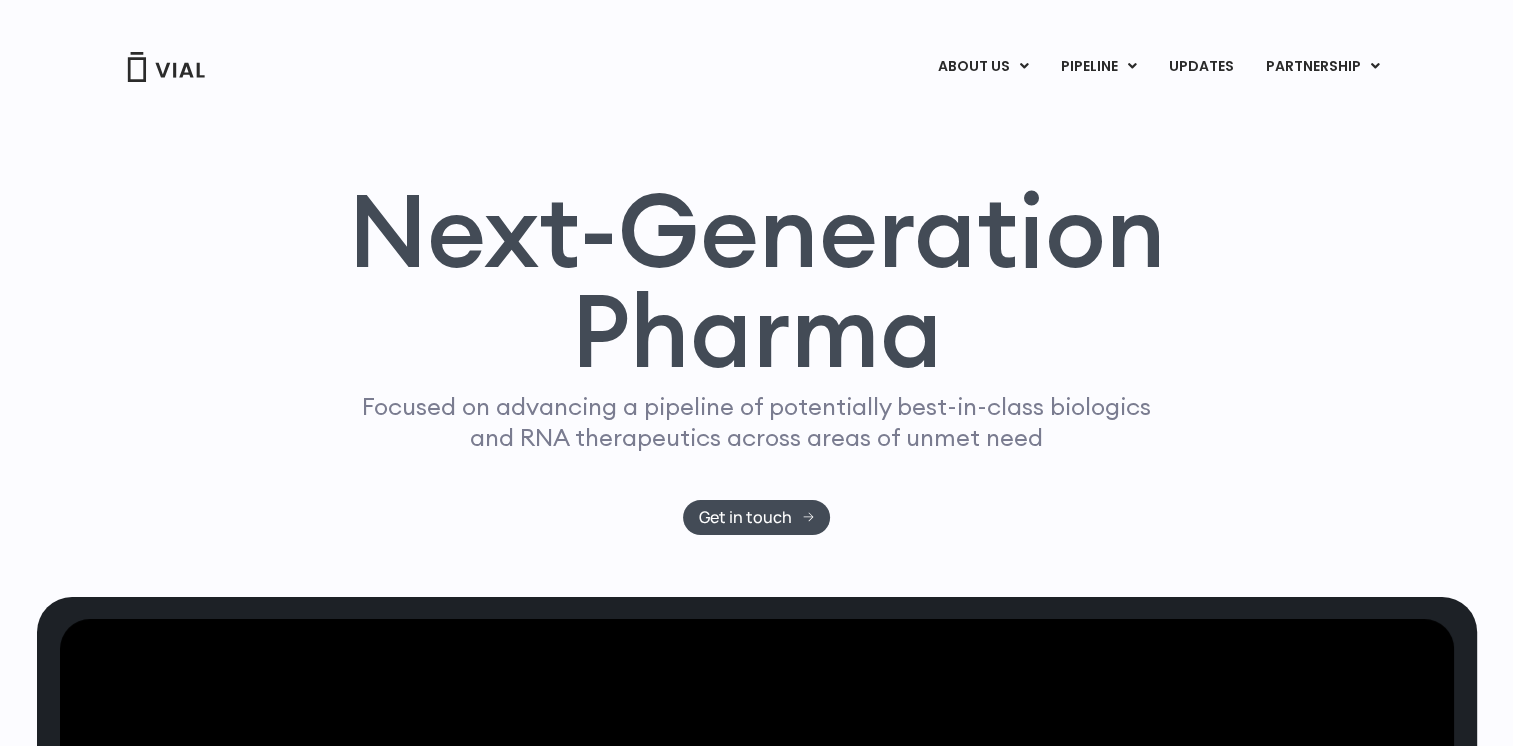 click on "Next-Generation
Pharma
Focused on advancing a pipeline of potentially best-in-class biologics and RNA therapeutics across areas of unmet need
Get in touch" at bounding box center [757, 335] 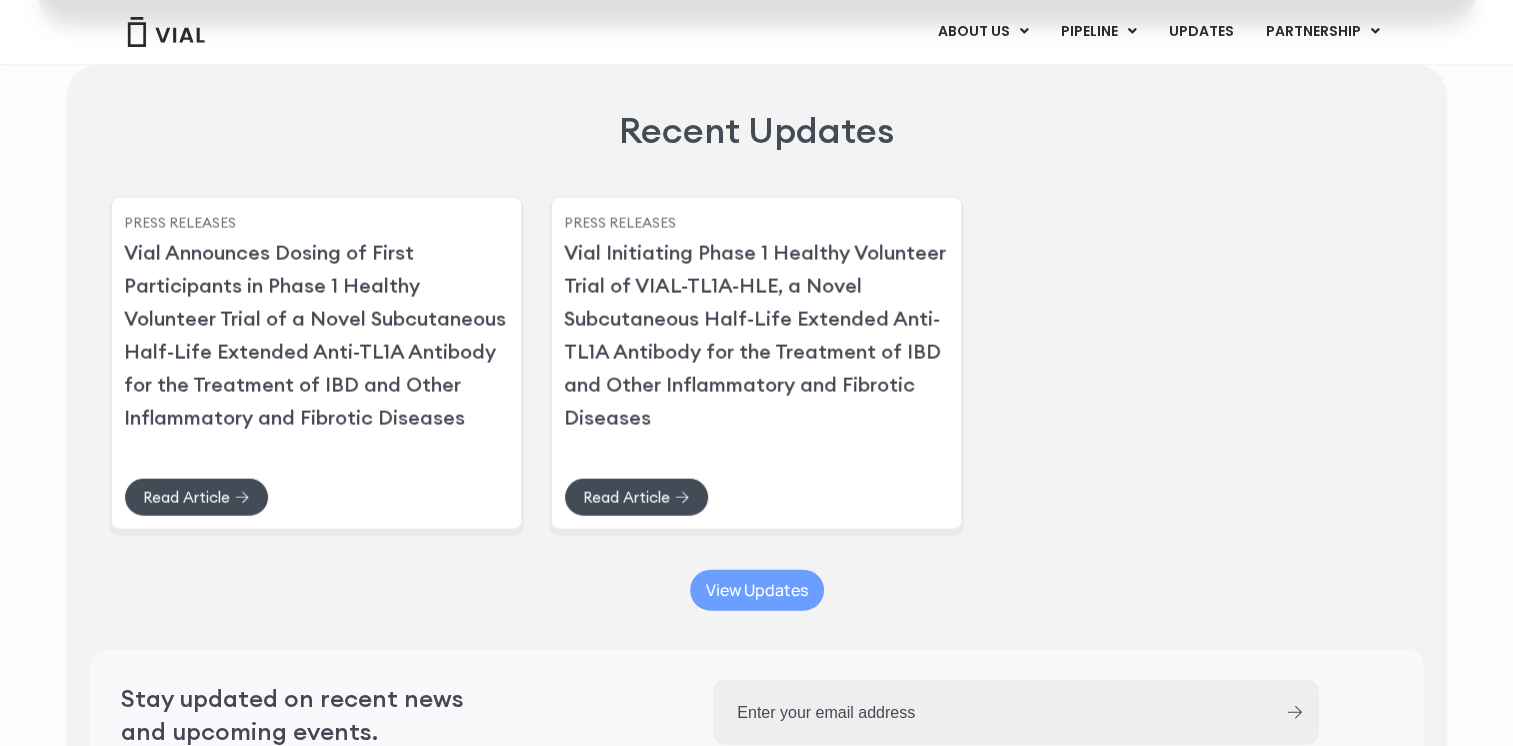 click on "View Updates" at bounding box center (757, 590) 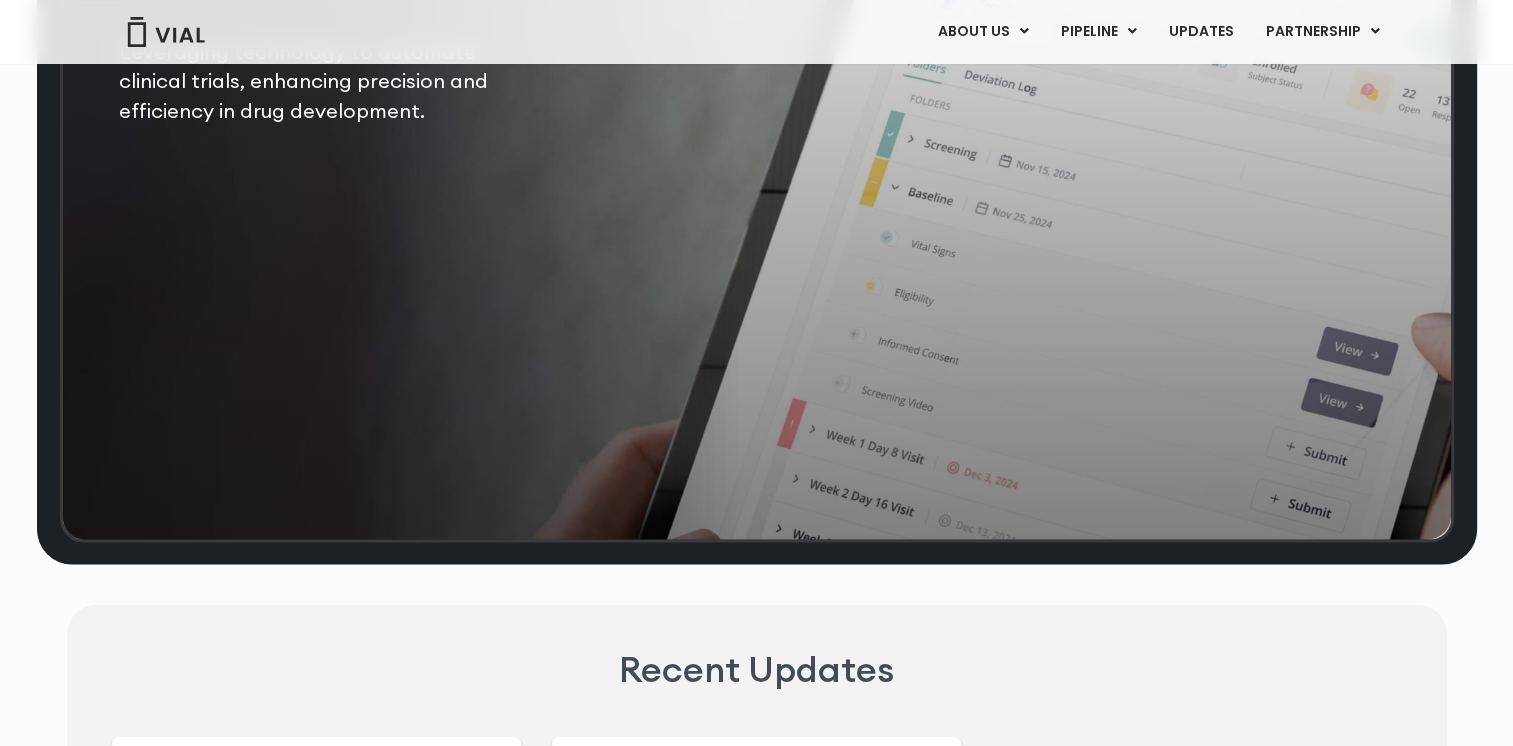 scroll, scrollTop: 3878, scrollLeft: 0, axis: vertical 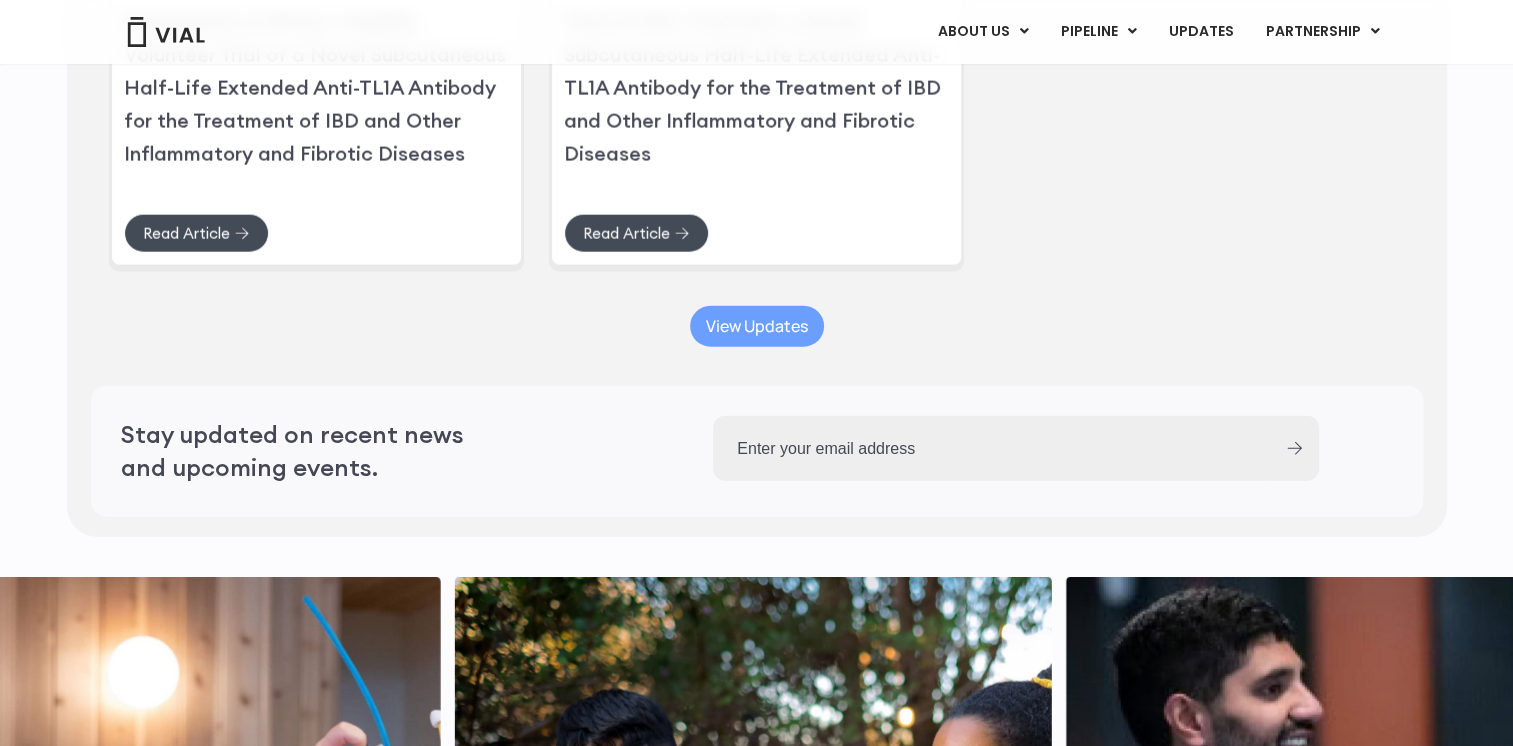 click on "View Updates" at bounding box center (757, 326) 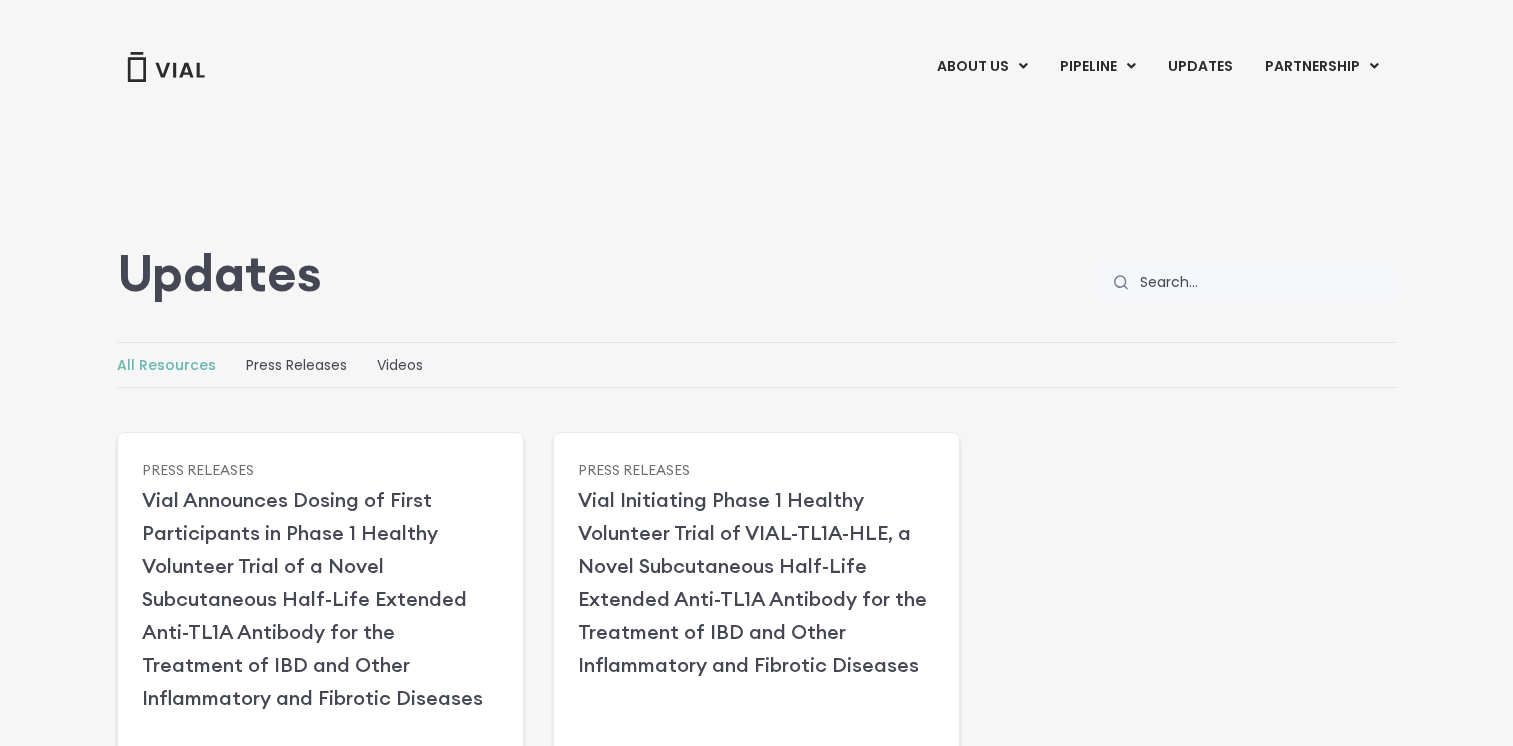 scroll, scrollTop: 0, scrollLeft: 0, axis: both 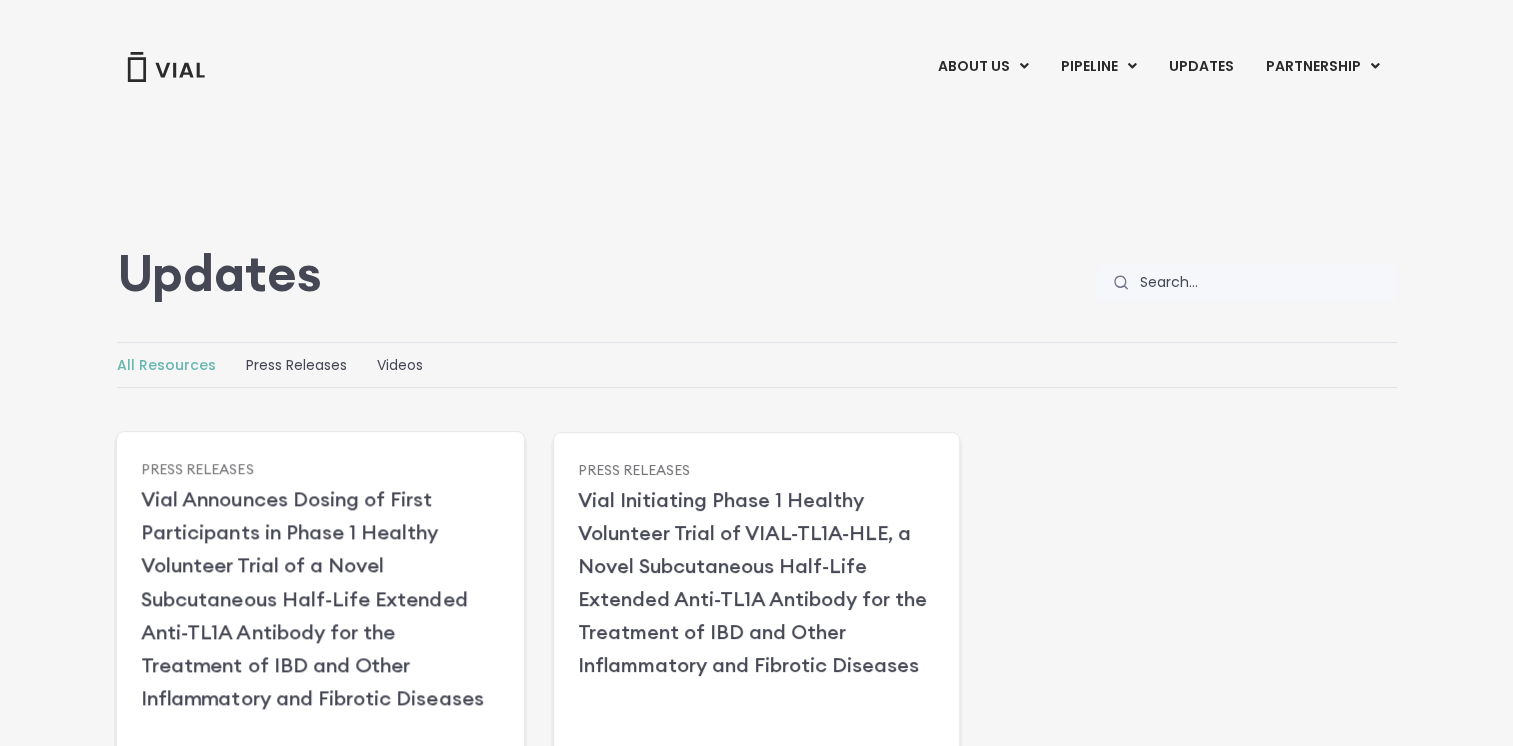 click on "Press Releases" 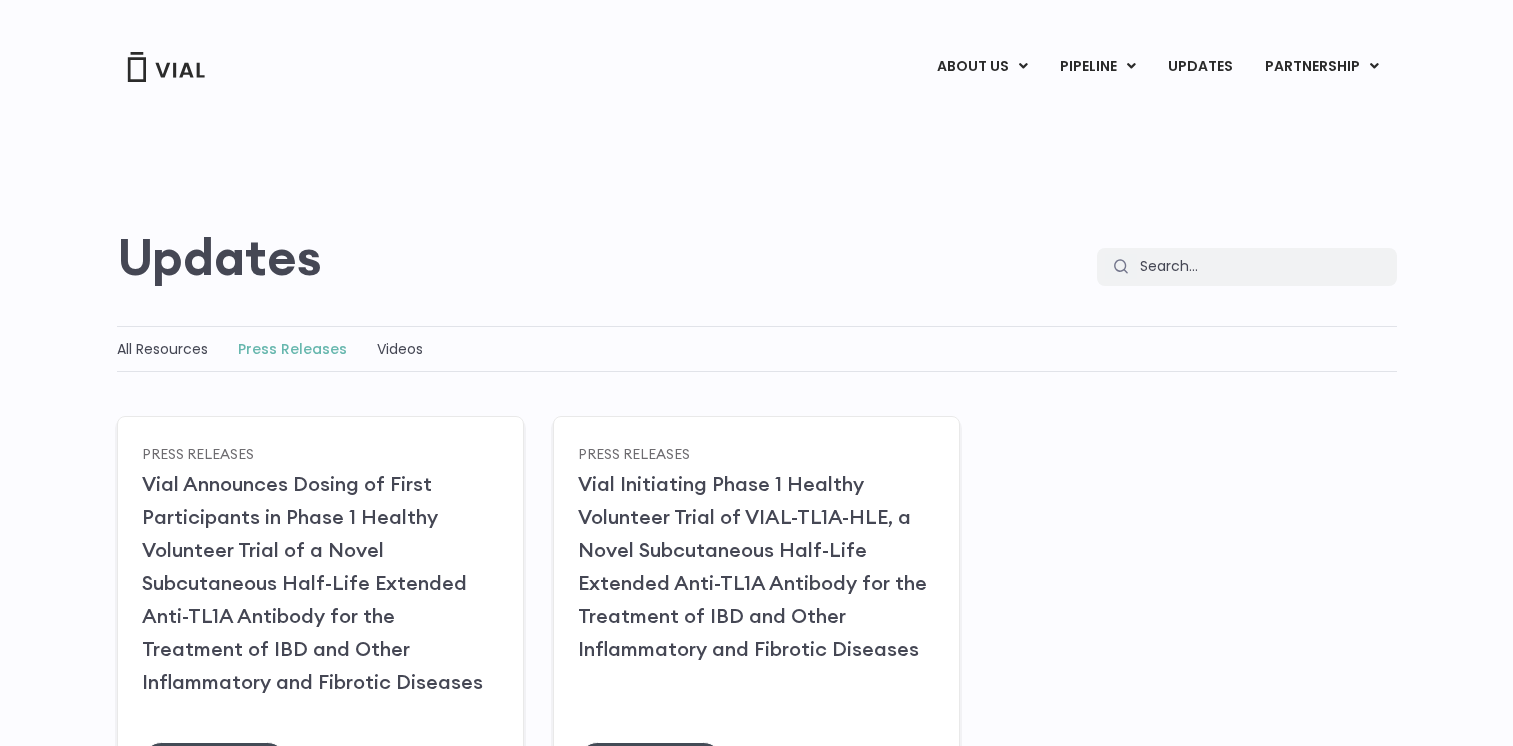 scroll, scrollTop: 0, scrollLeft: 0, axis: both 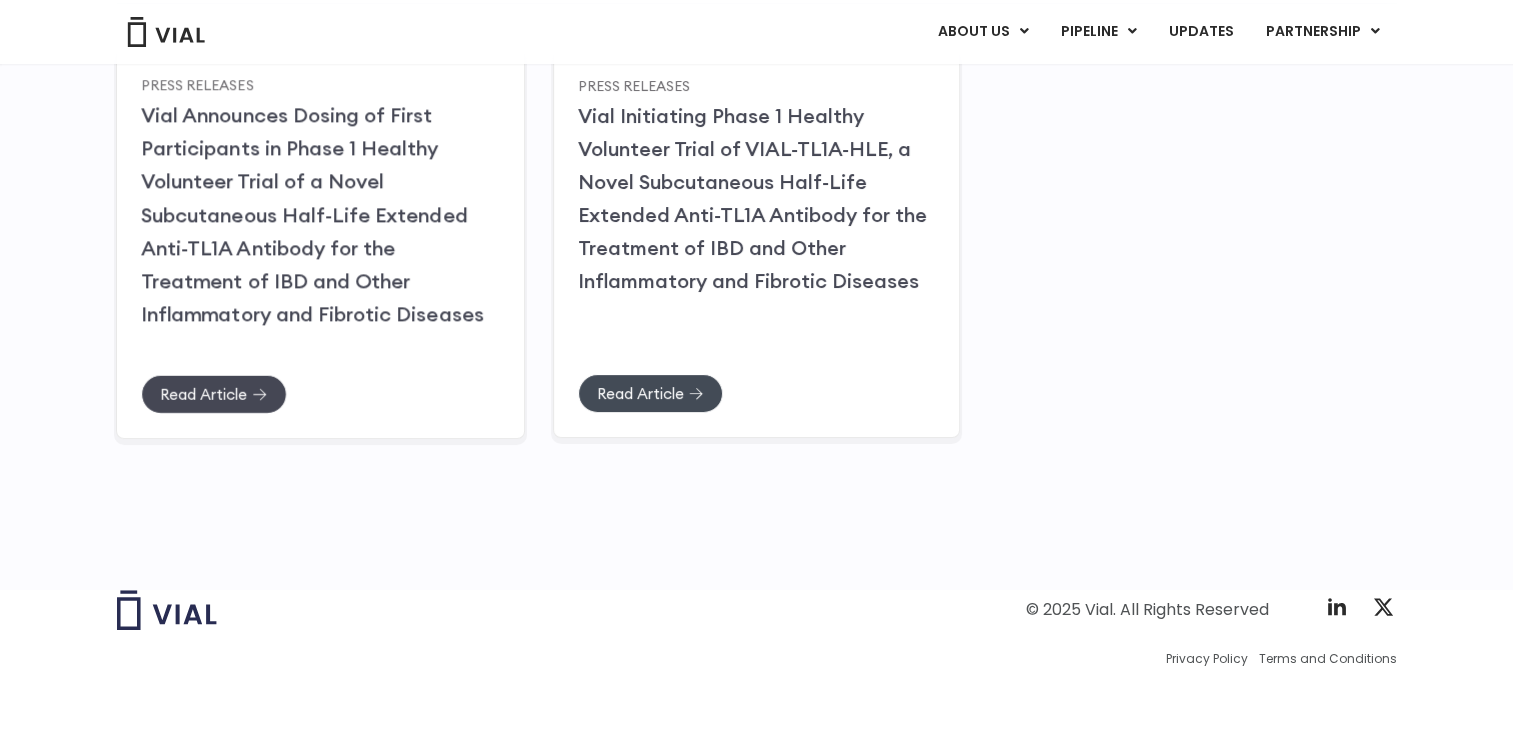 click on "Read Article" 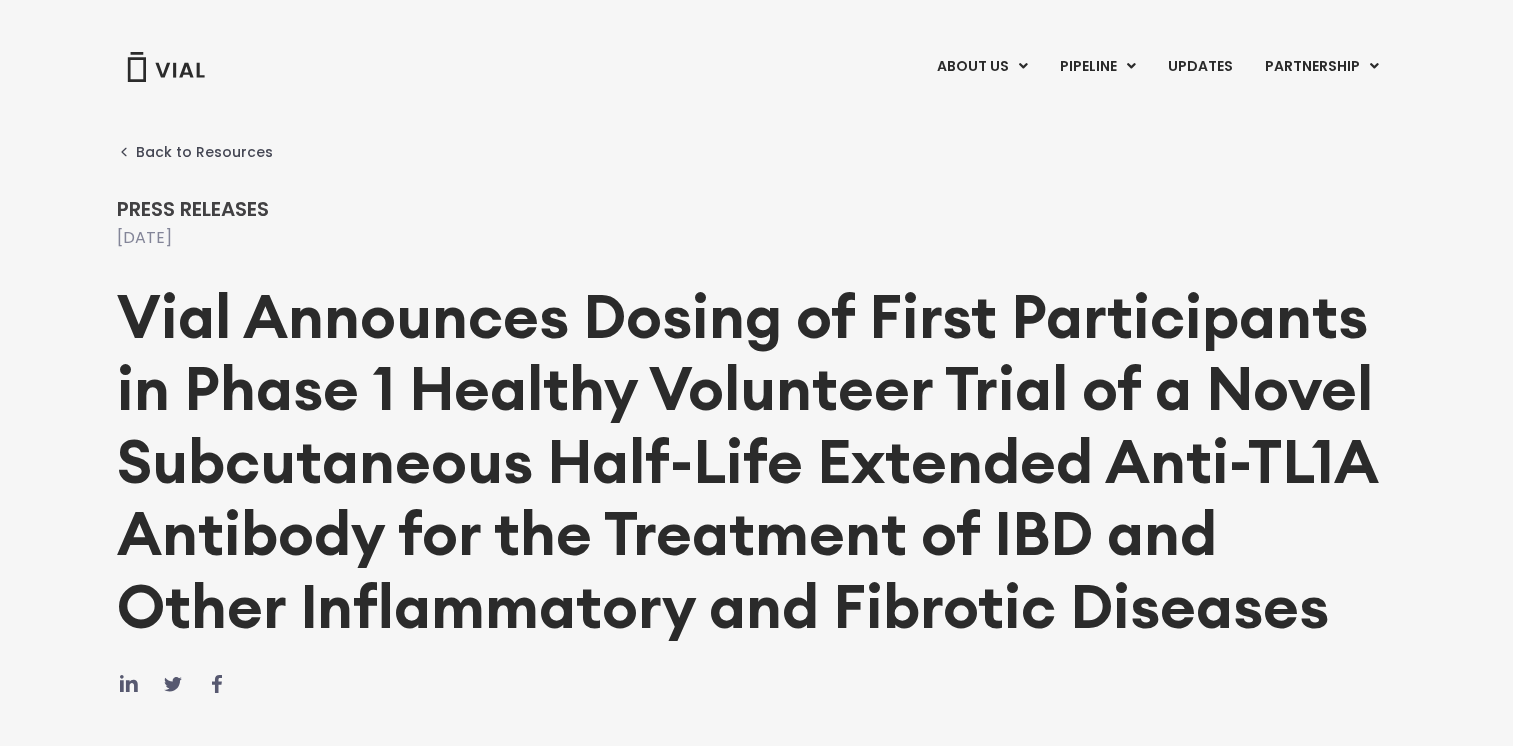 scroll, scrollTop: 0, scrollLeft: 0, axis: both 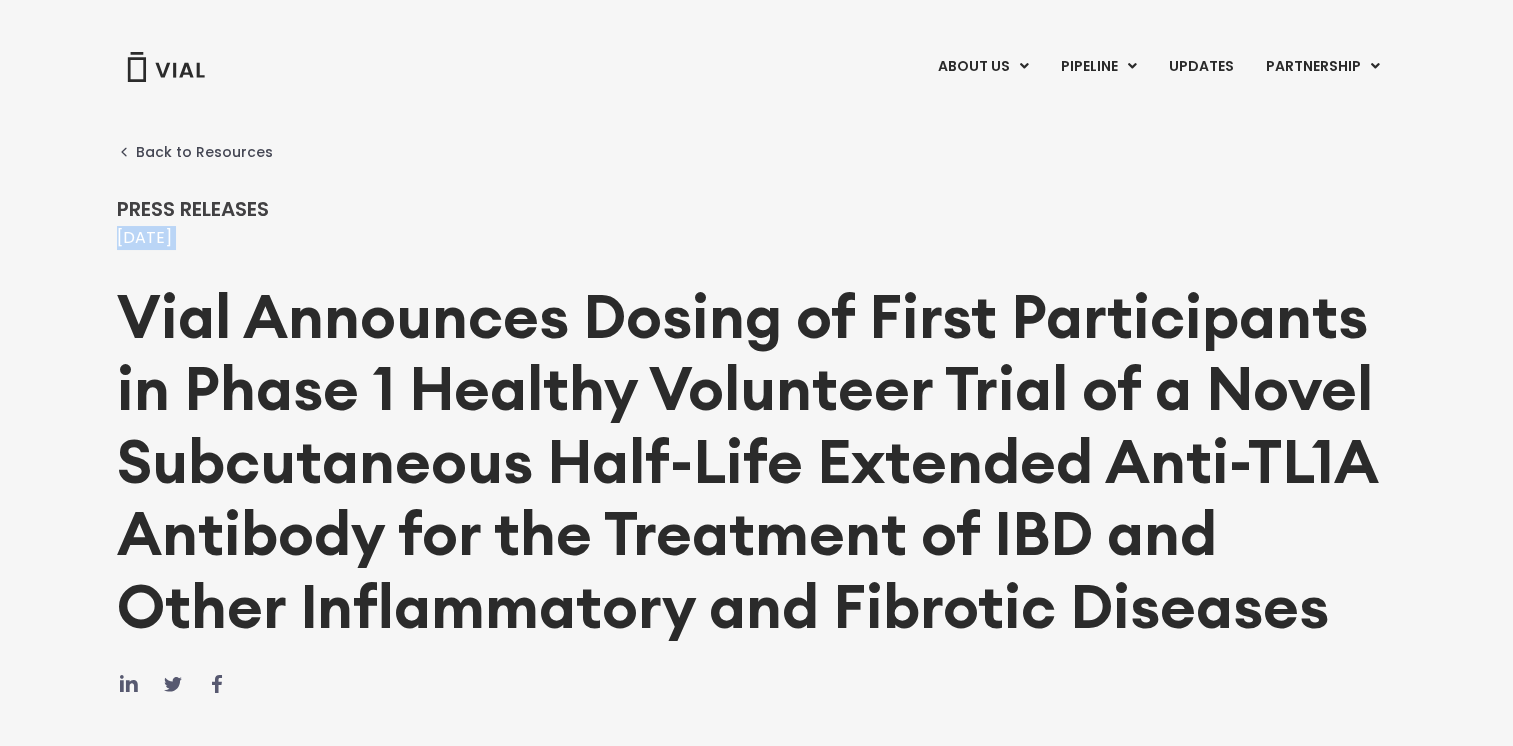 copy on "June 25, 2025" 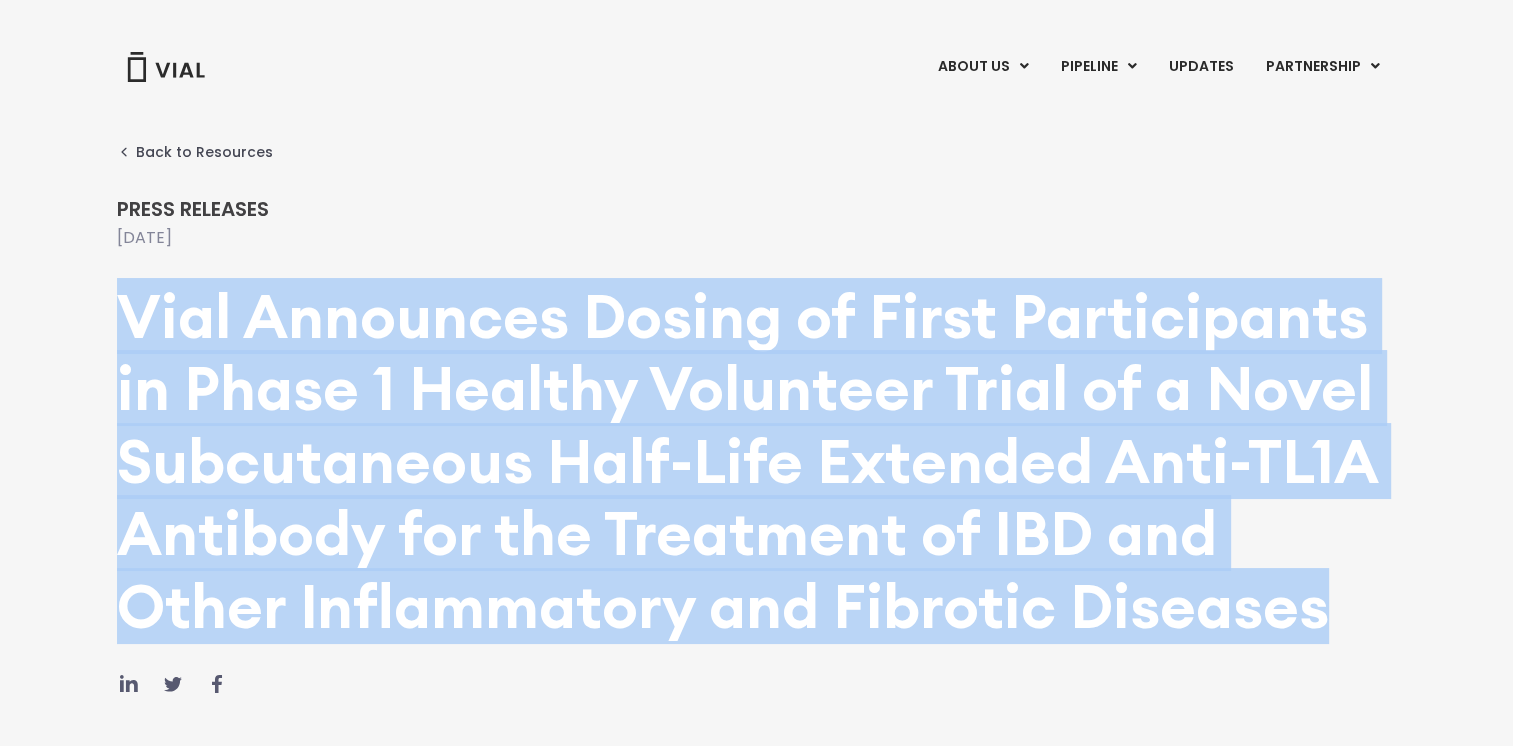 copy on "Vial Announces Dosing of First Participants in Phase 1 Healthy Volunteer Trial of a Novel Subcutaneous Half-Life Extended Anti-TL1A Antibody for the Treatment of IBD and Other Inflammatory and Fibrotic Diseases" 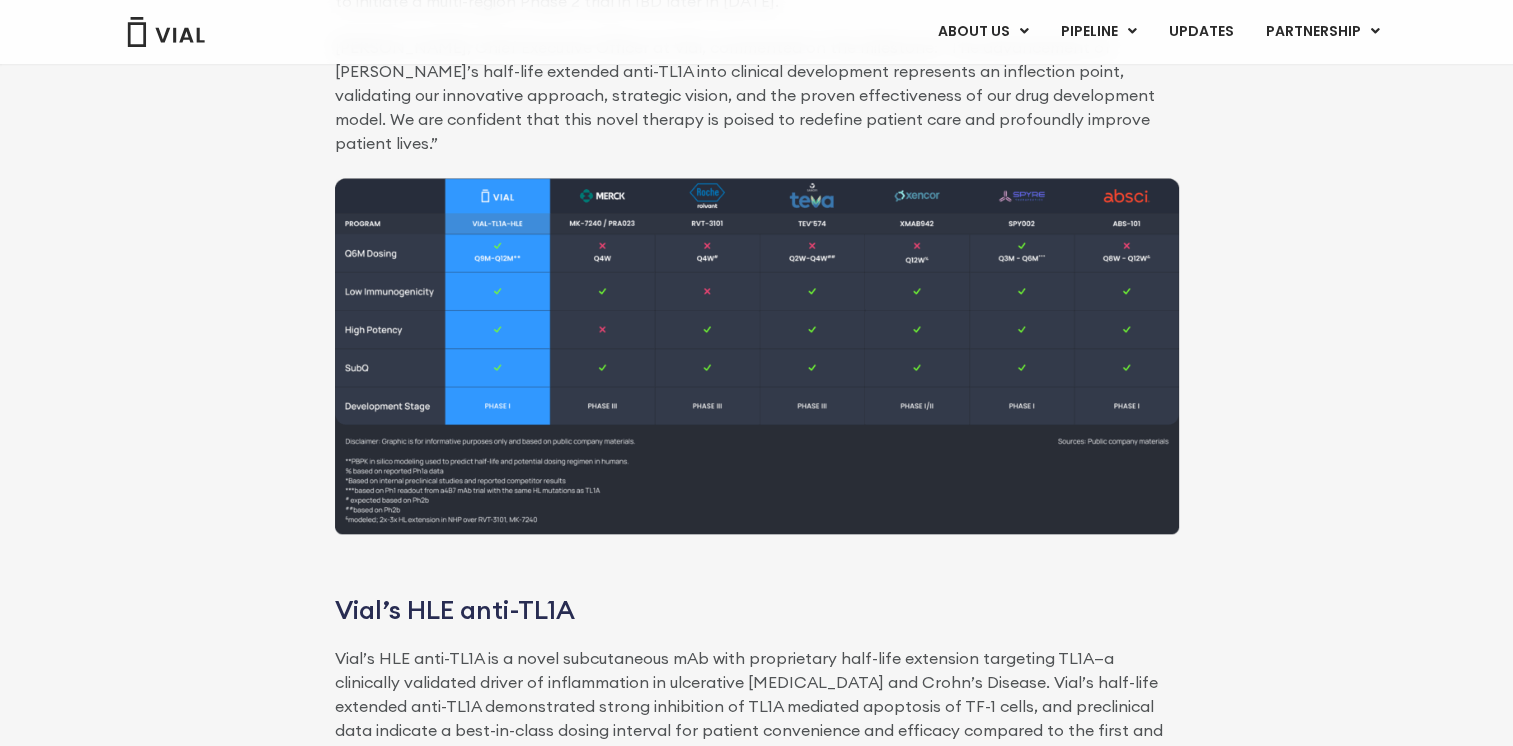 scroll, scrollTop: 2066, scrollLeft: 0, axis: vertical 